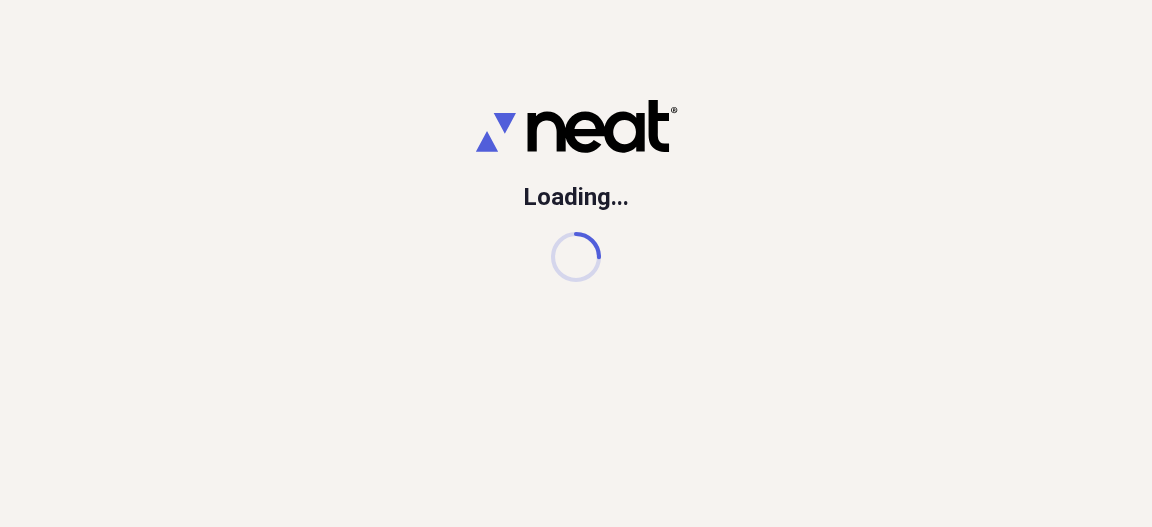 scroll, scrollTop: 0, scrollLeft: 0, axis: both 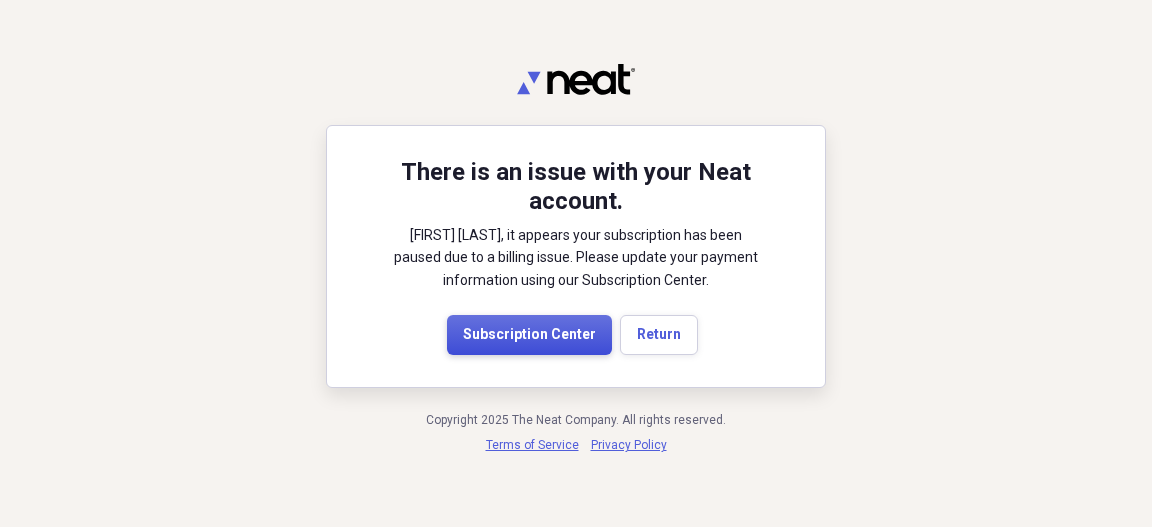 click on "Subscription Center" at bounding box center [529, 335] 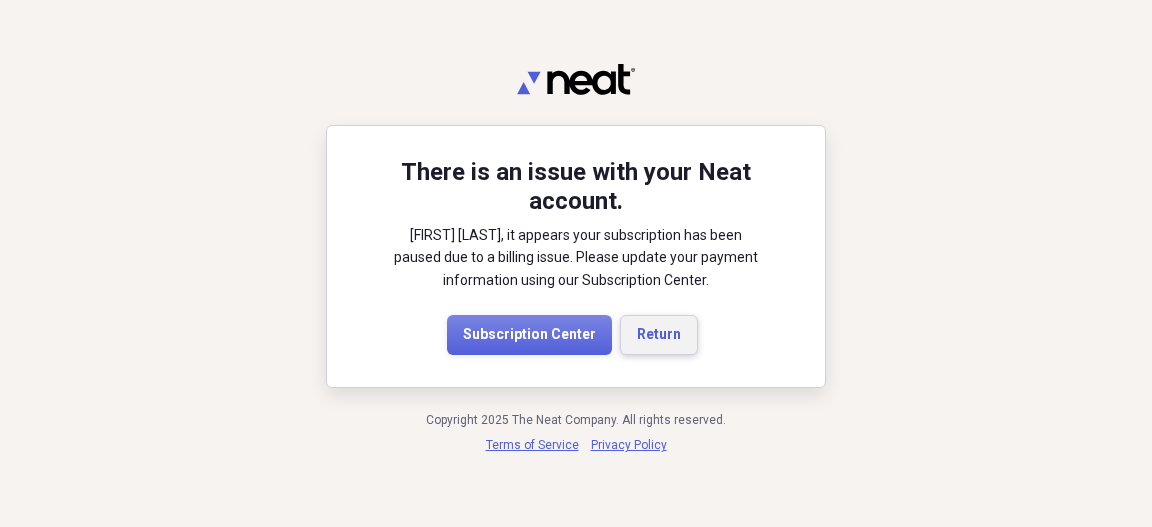 click on "Return" at bounding box center (659, 335) 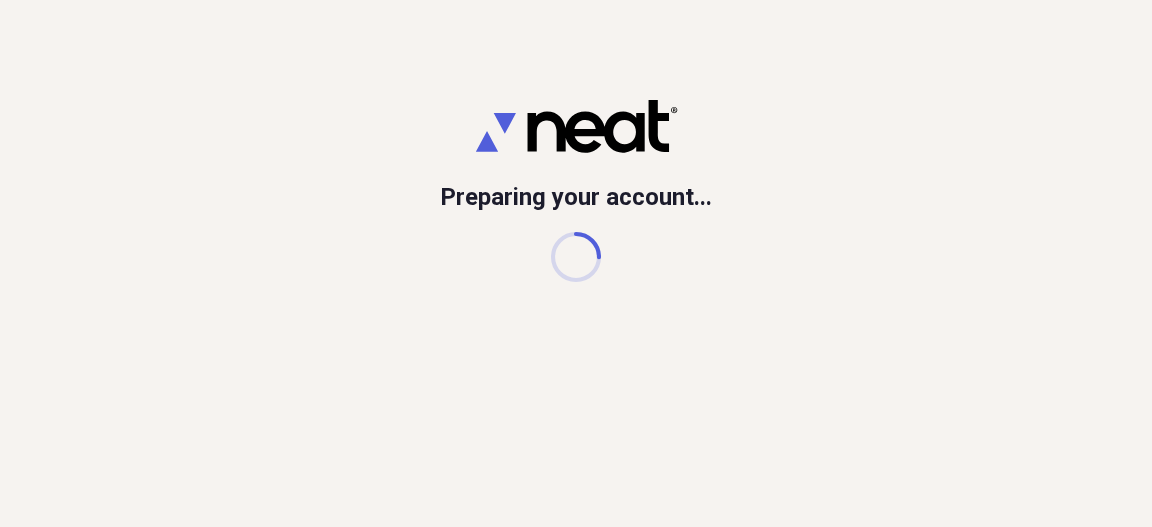 scroll, scrollTop: 0, scrollLeft: 0, axis: both 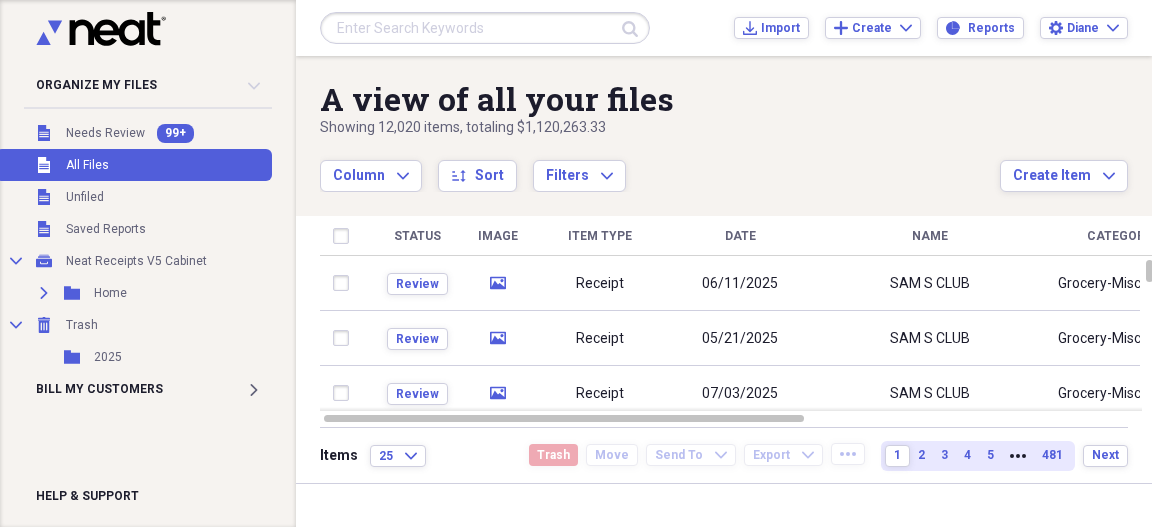 click at bounding box center [485, 28] 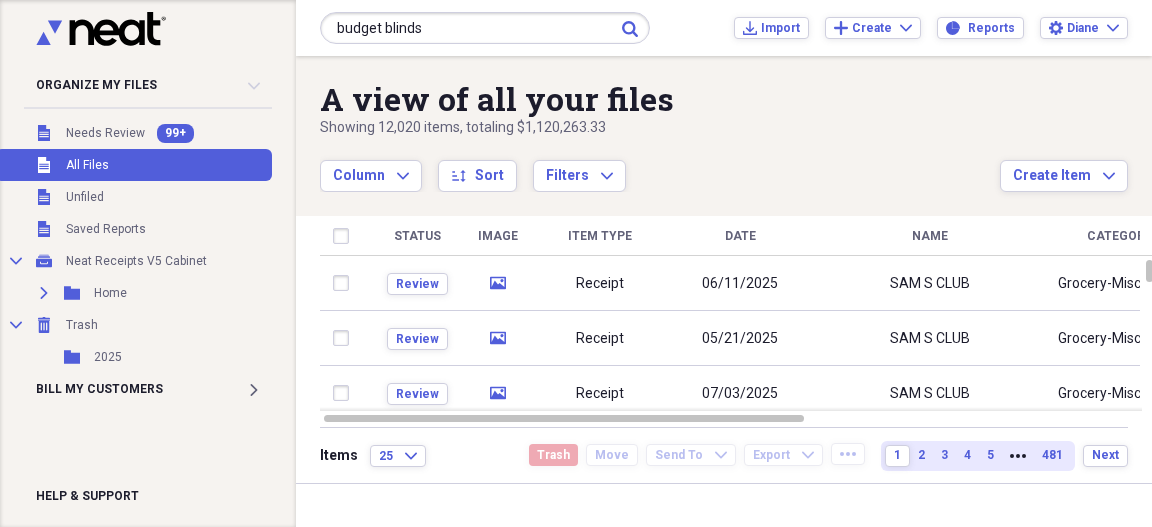 type on "budget blinds" 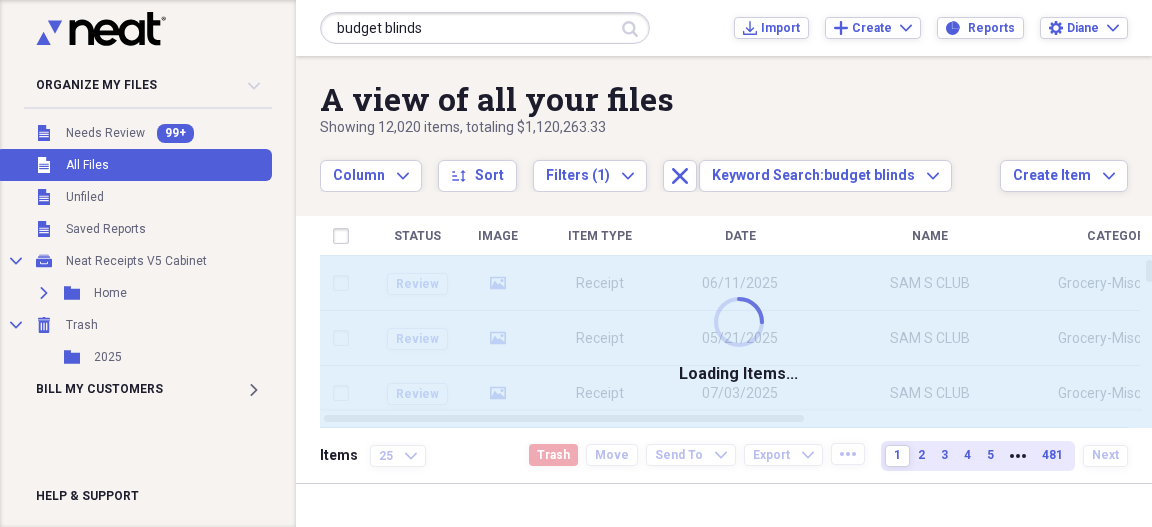 type 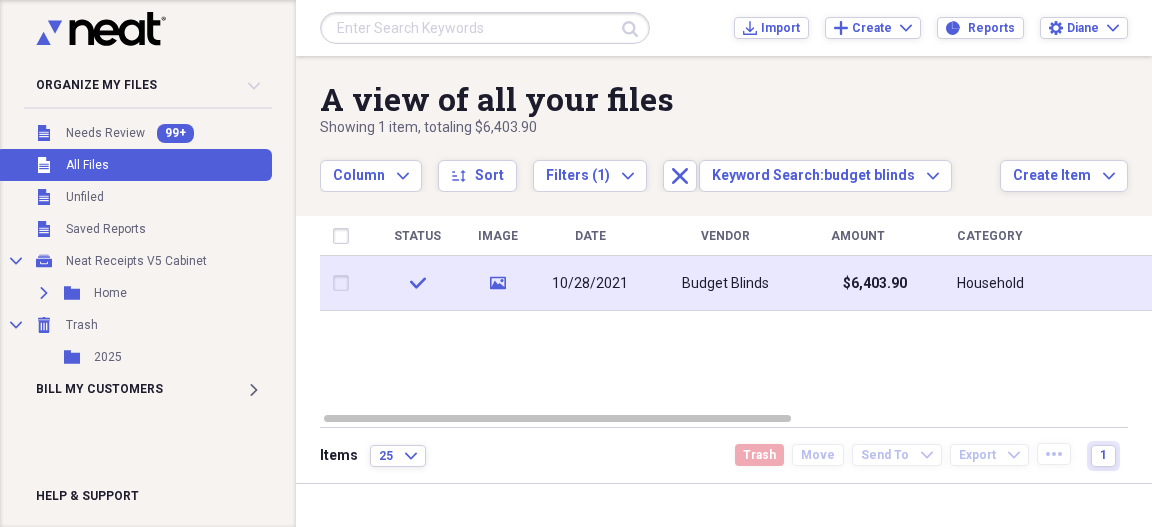 click on "10/28/2021" at bounding box center (590, 284) 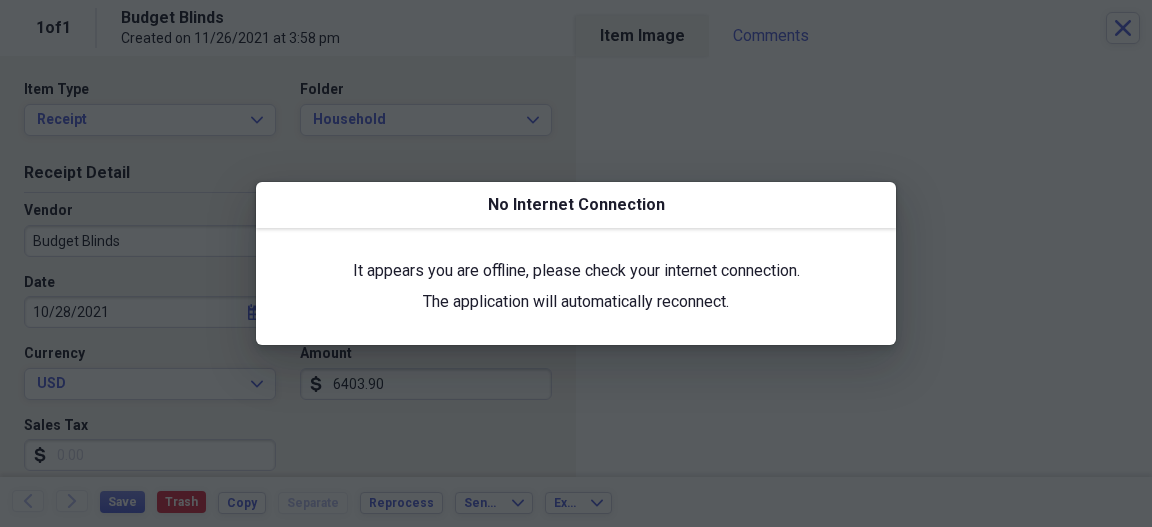 click on "No Internet Connection" at bounding box center [576, 205] 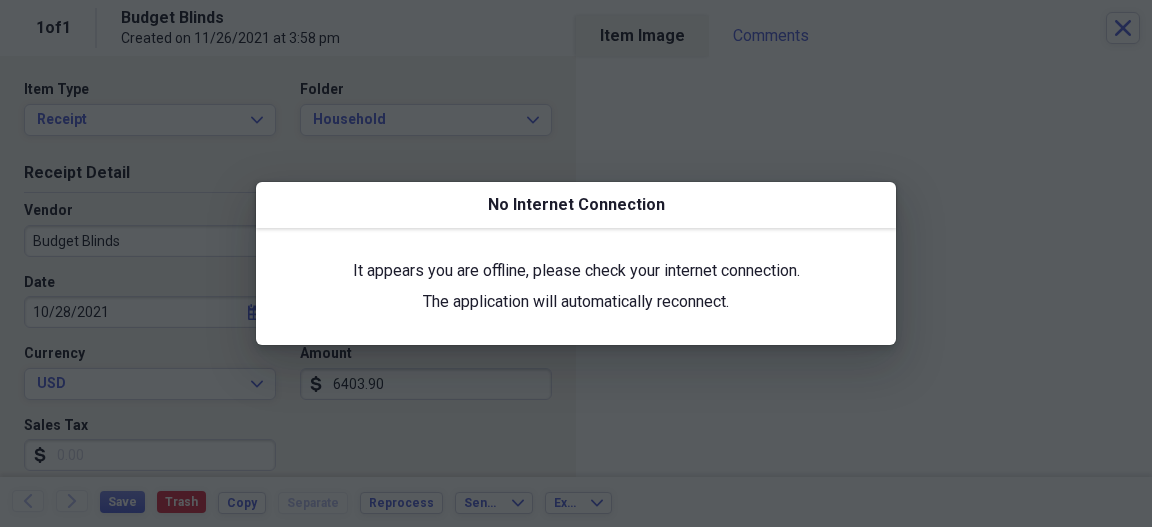 click on "It appears you are offline, please check your internet connection. The application will automatically reconnect." at bounding box center (576, 286) 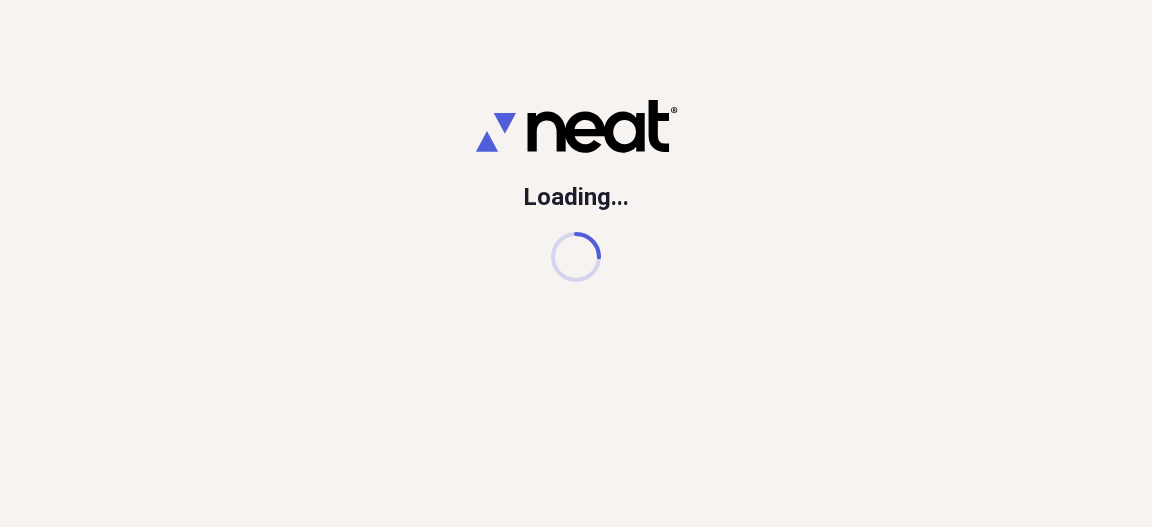 scroll, scrollTop: 0, scrollLeft: 0, axis: both 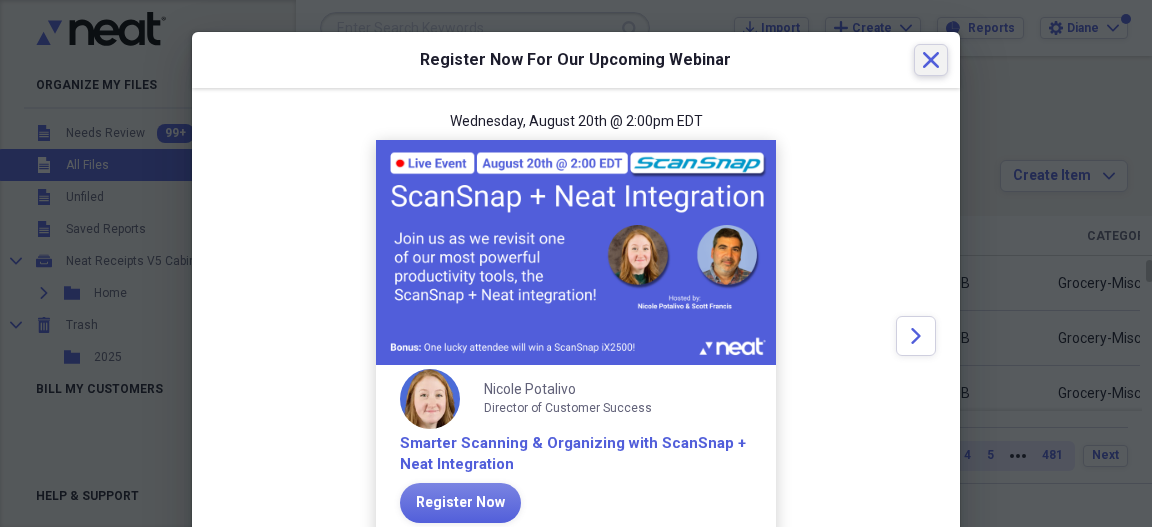 click 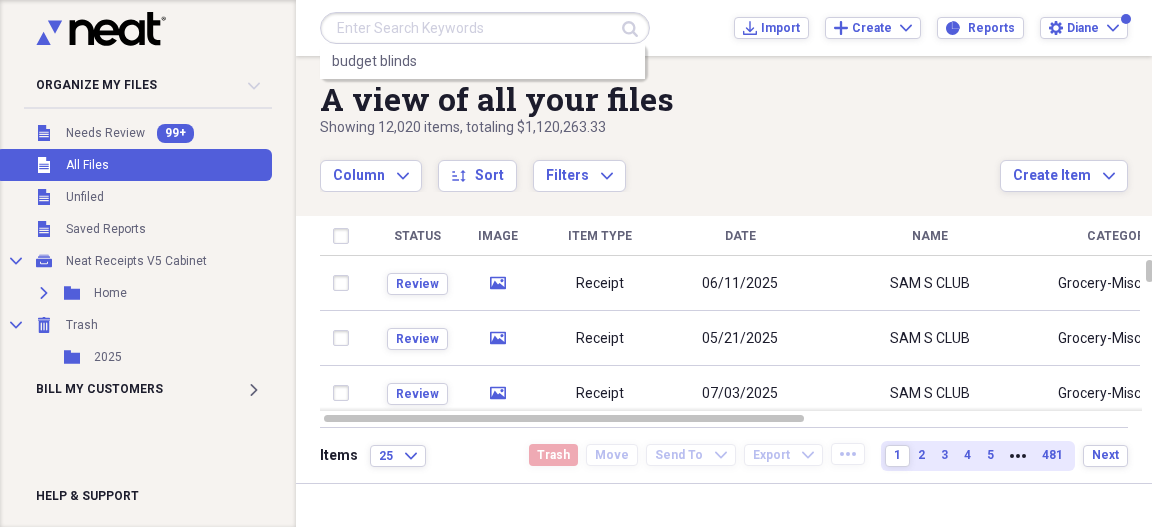 click at bounding box center (485, 28) 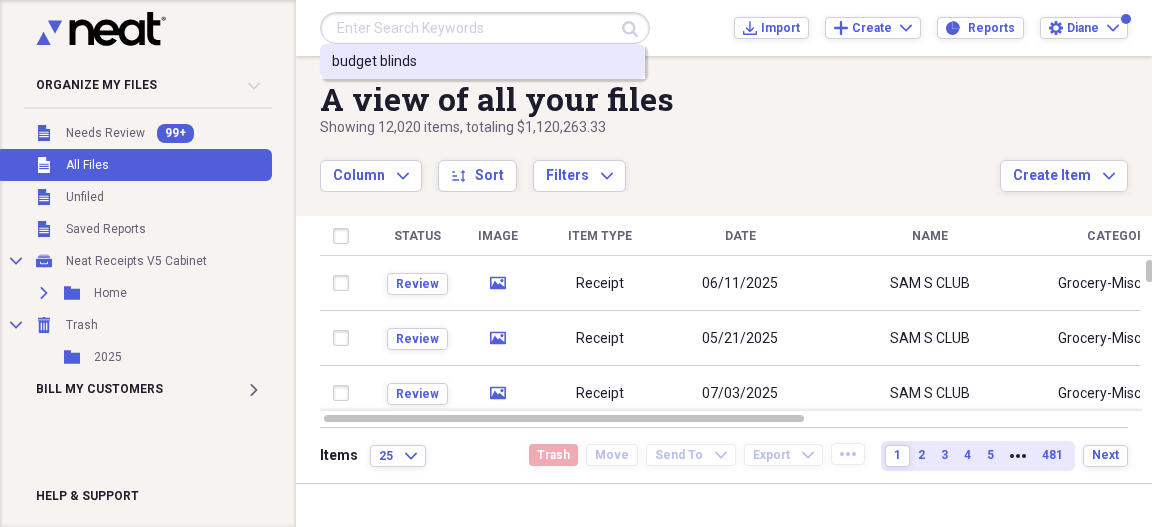 click on "budget blinds" at bounding box center (374, 62) 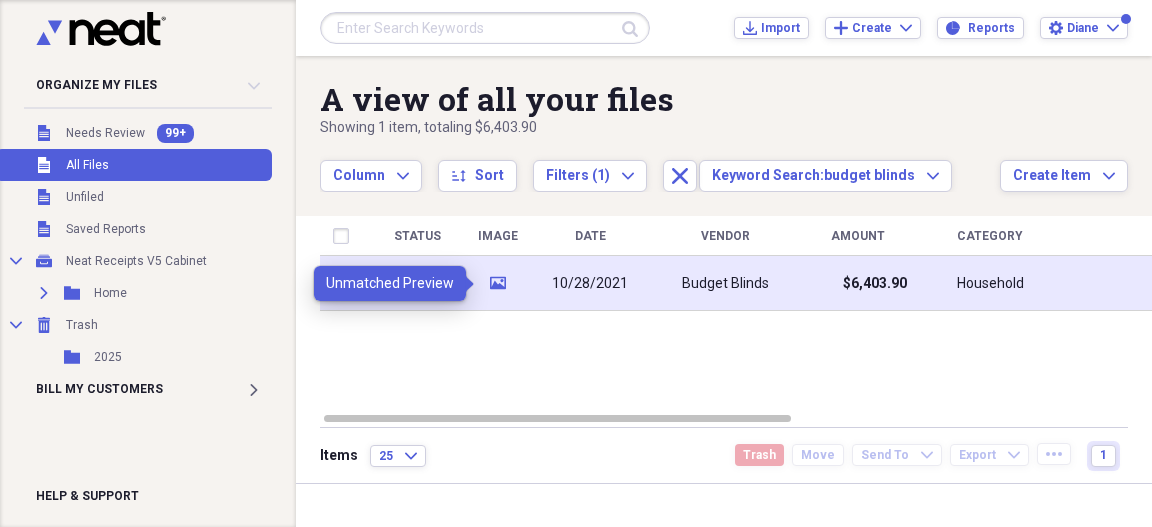 click on "media" 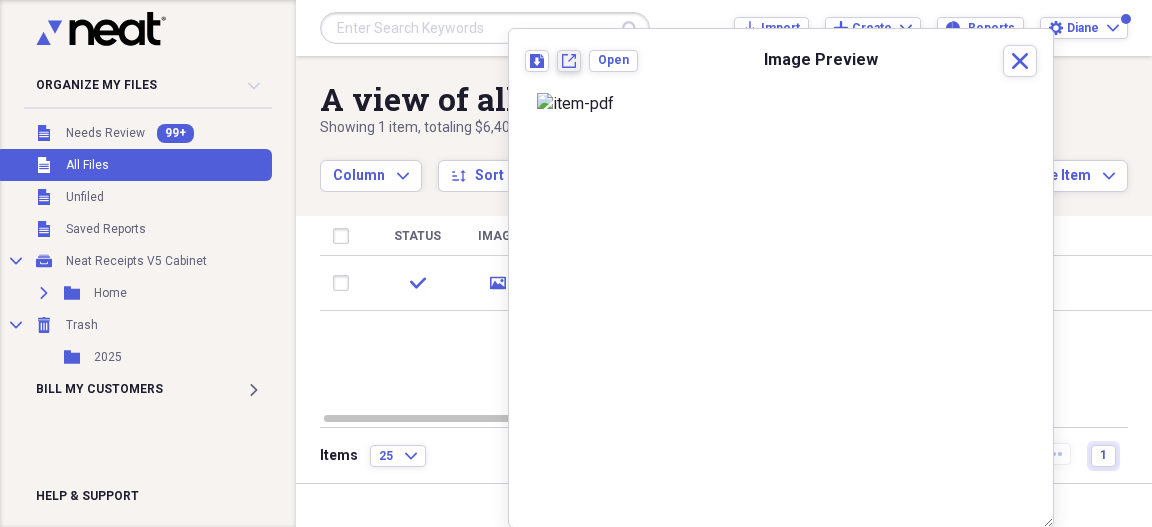 click on "New tab" 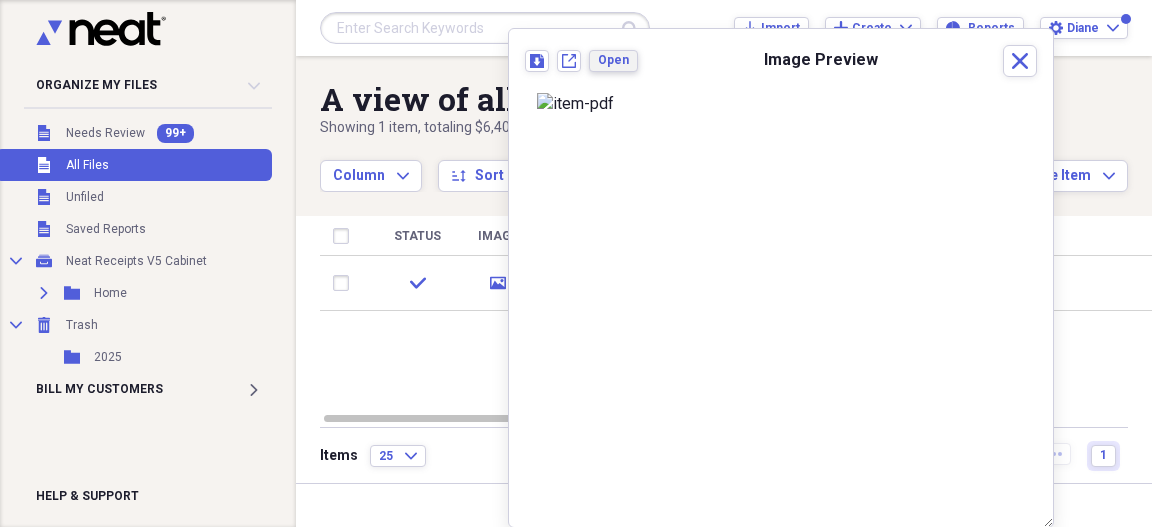 click on "Open" at bounding box center (613, 60) 